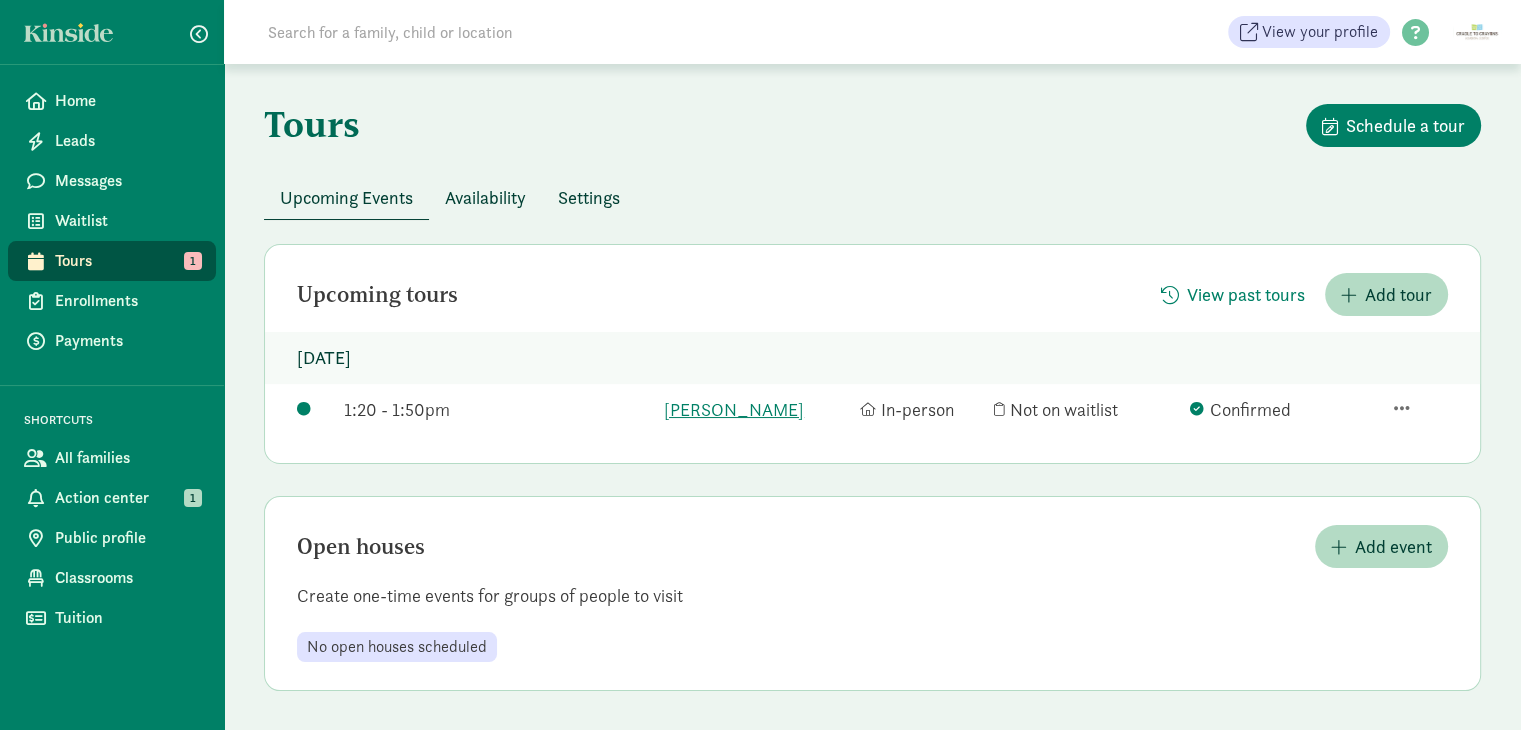 scroll, scrollTop: 0, scrollLeft: 0, axis: both 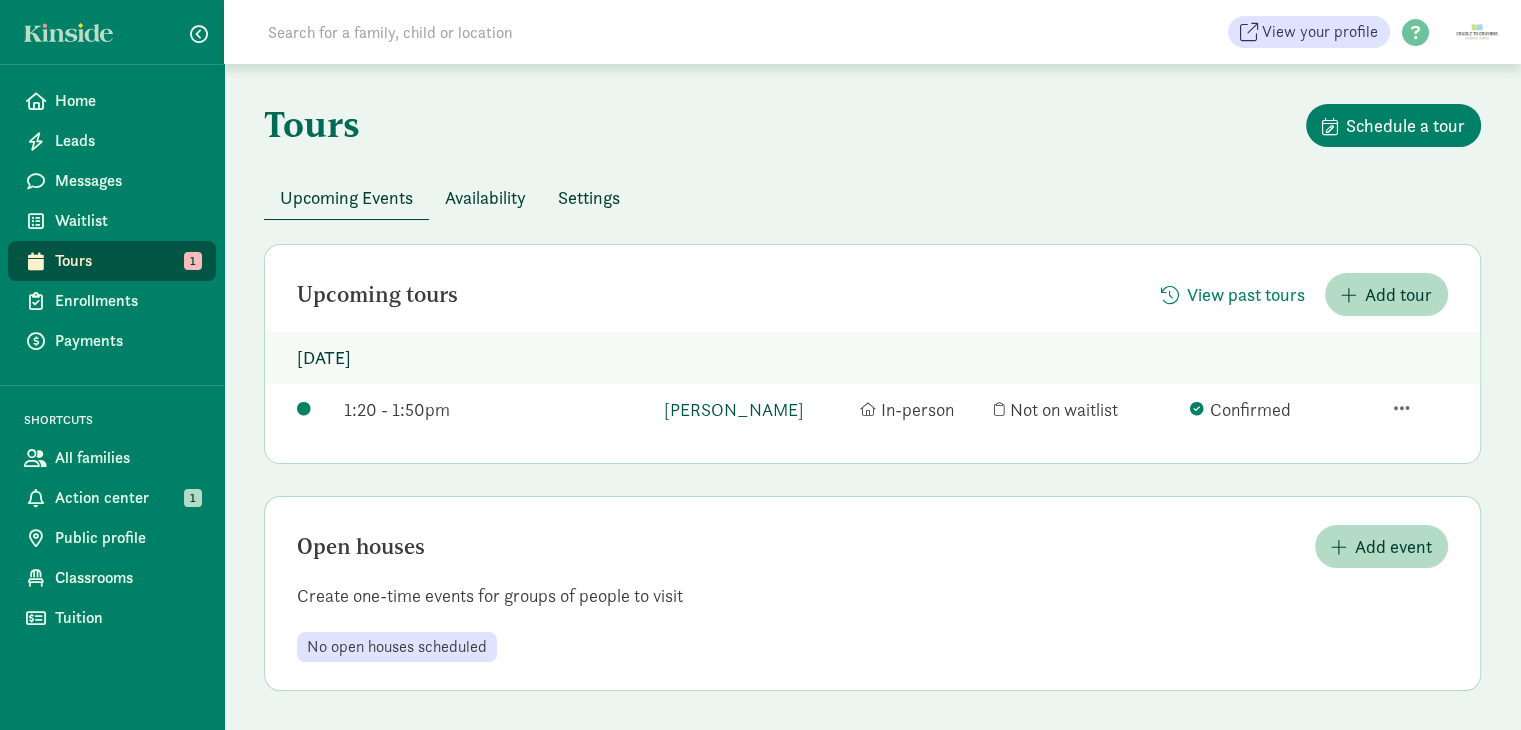 click on "[PERSON_NAME]" at bounding box center [757, 409] 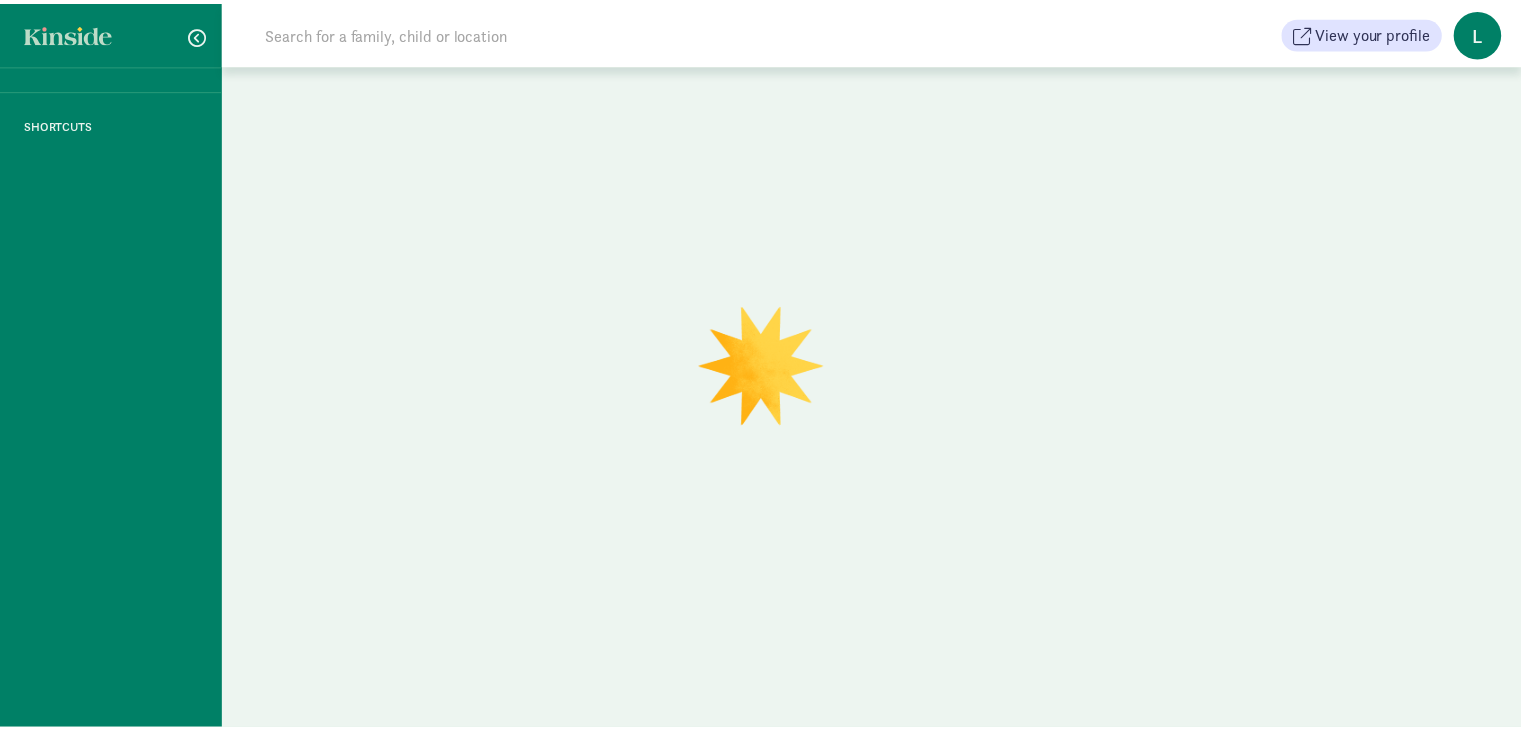 scroll, scrollTop: 0, scrollLeft: 0, axis: both 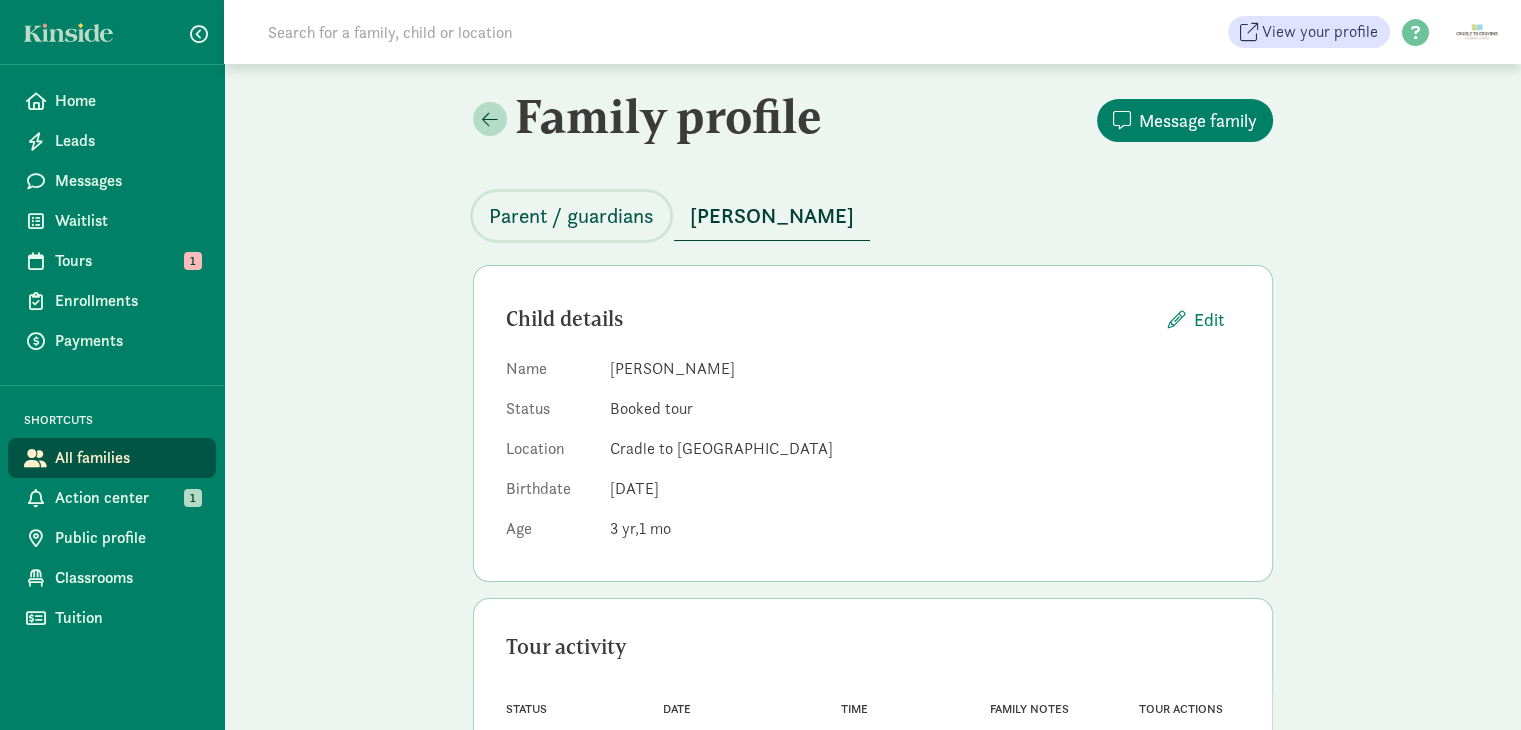 click on "Parent / guardians" at bounding box center [571, 216] 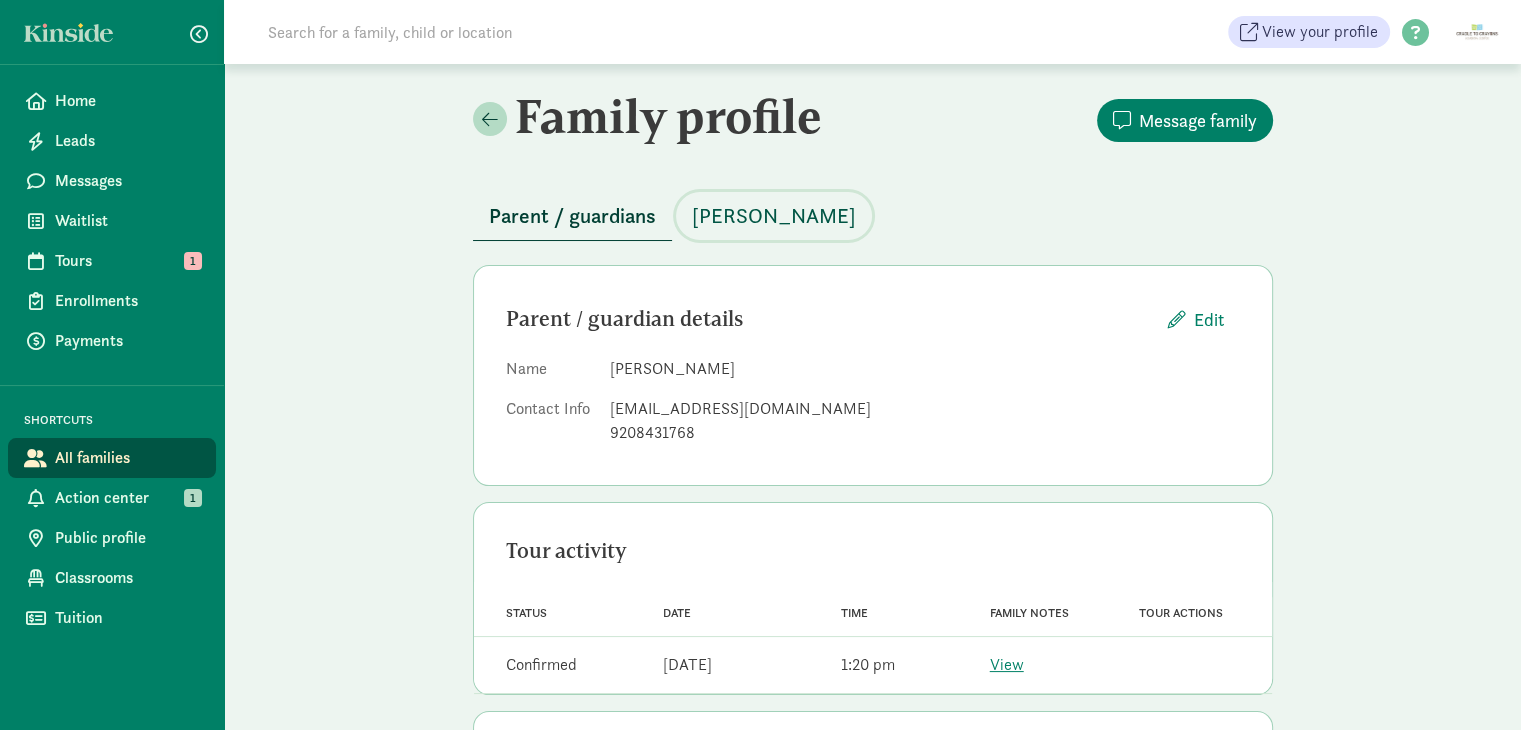 click on "[PERSON_NAME]" at bounding box center [774, 216] 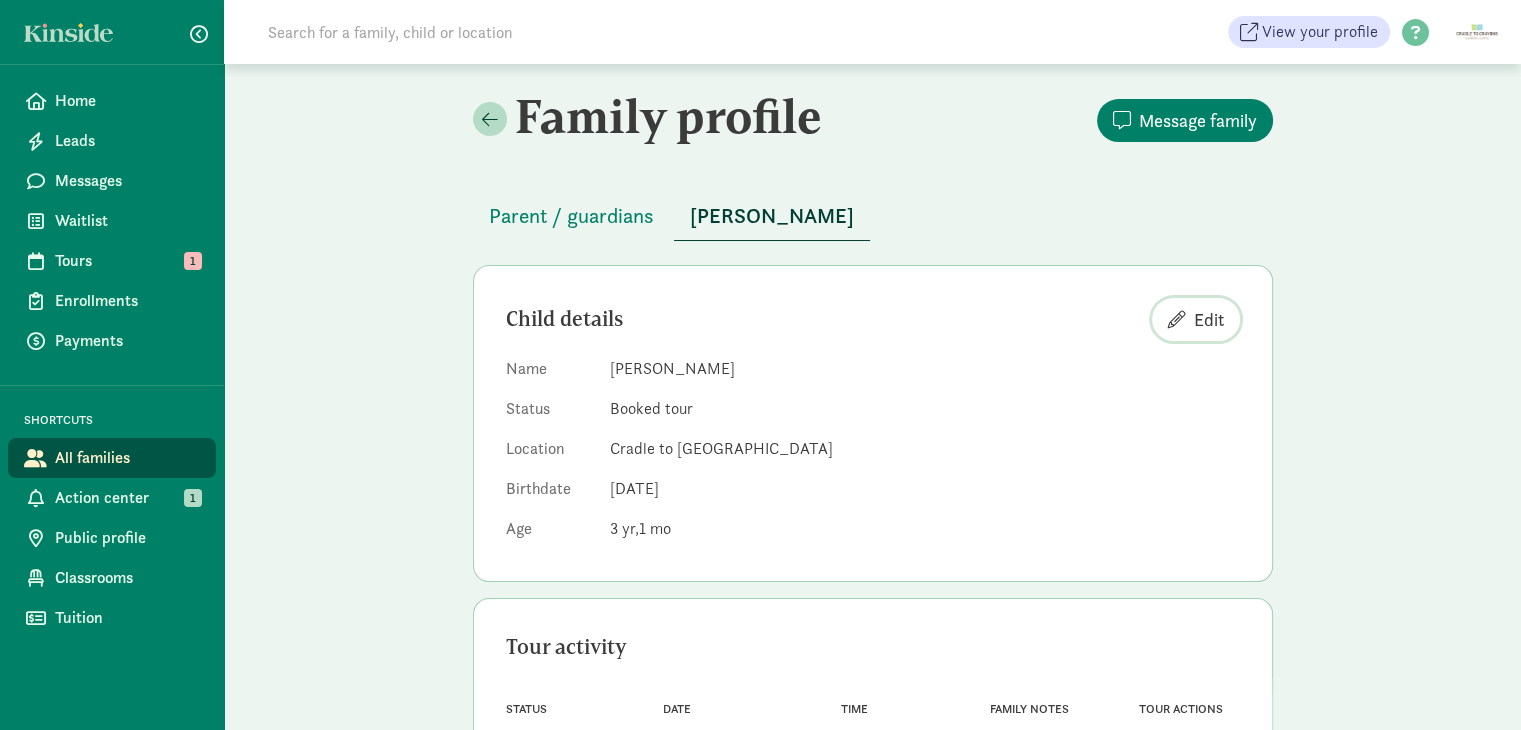 click on "Edit" at bounding box center (1209, 319) 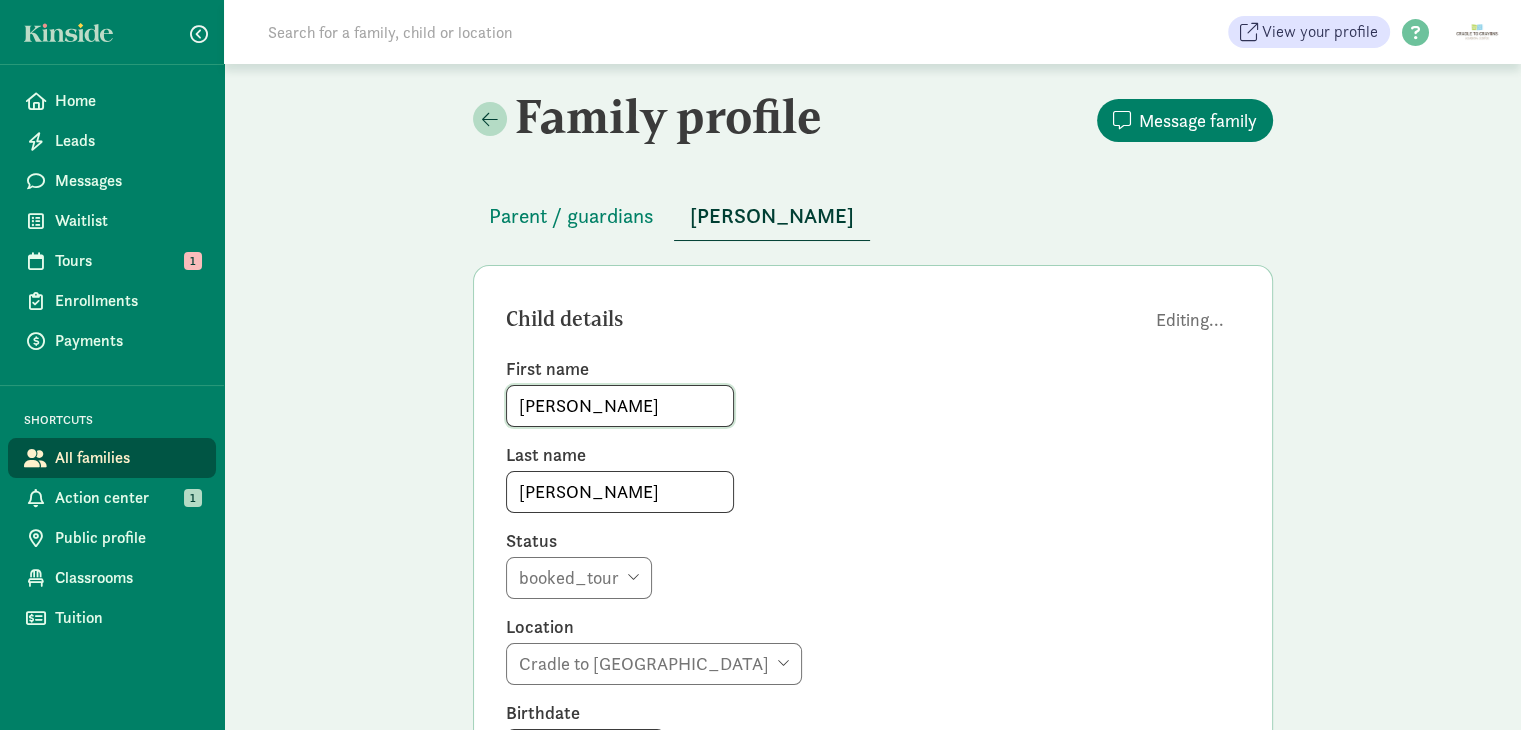 click on "Audrey" 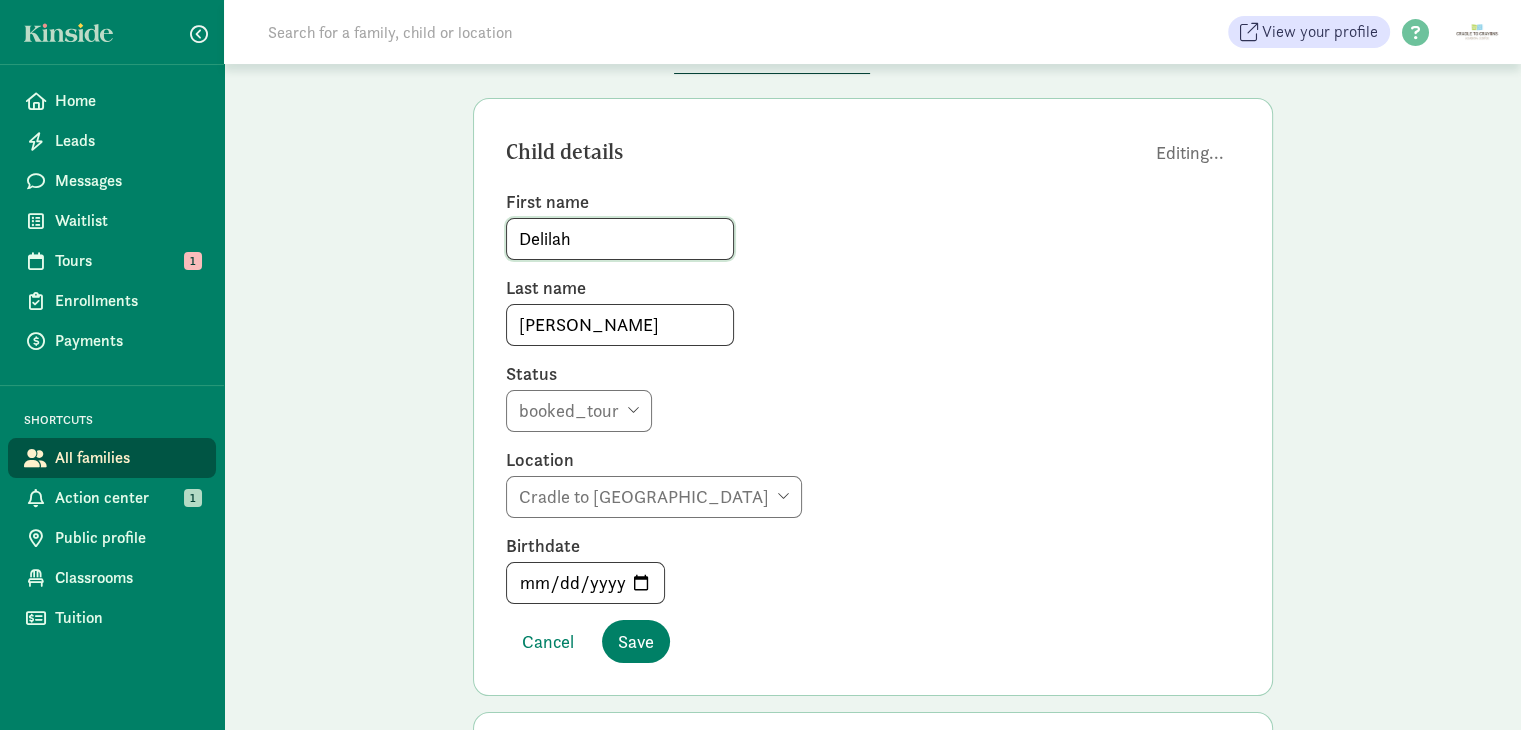 scroll, scrollTop: 200, scrollLeft: 0, axis: vertical 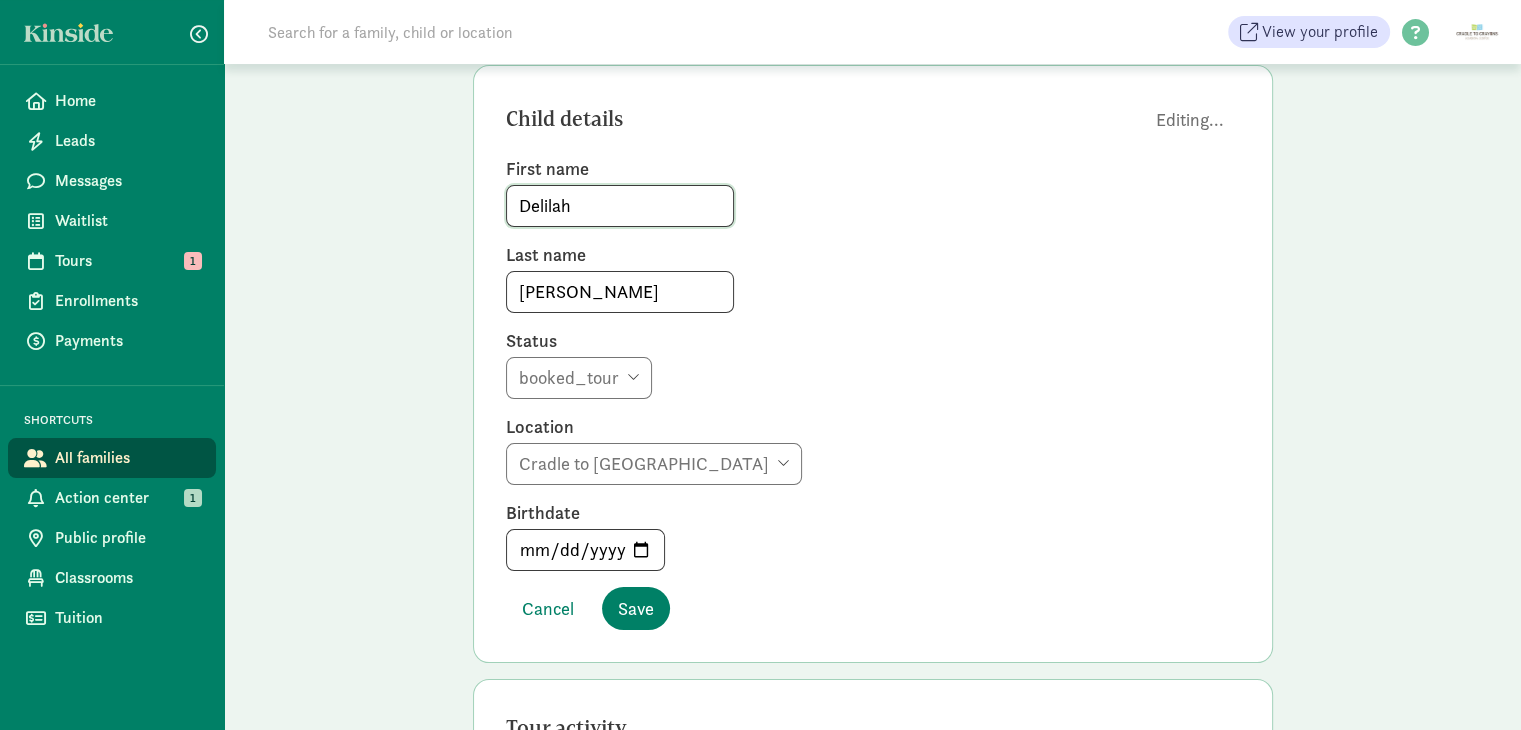 type on "Delilah" 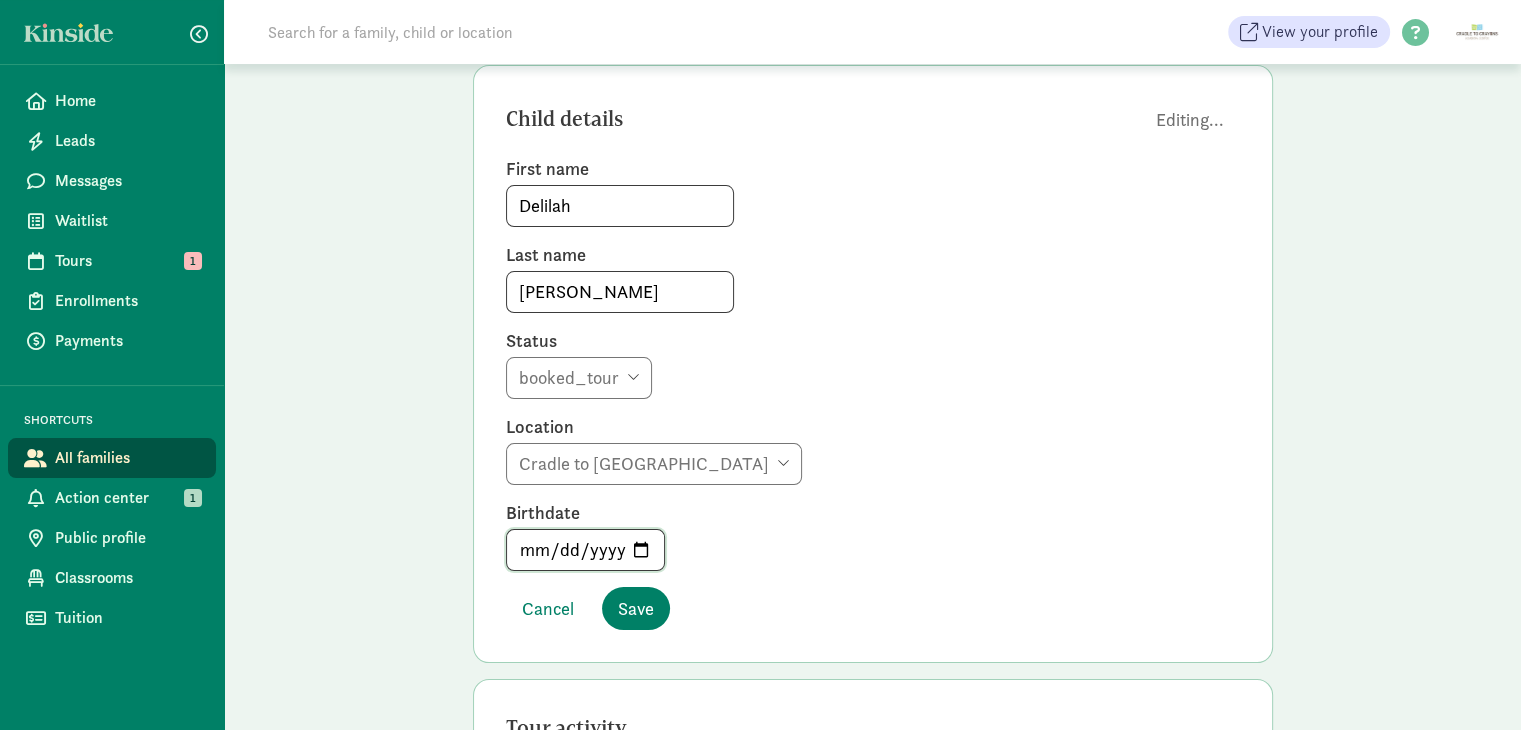 click on "2022-05-18" 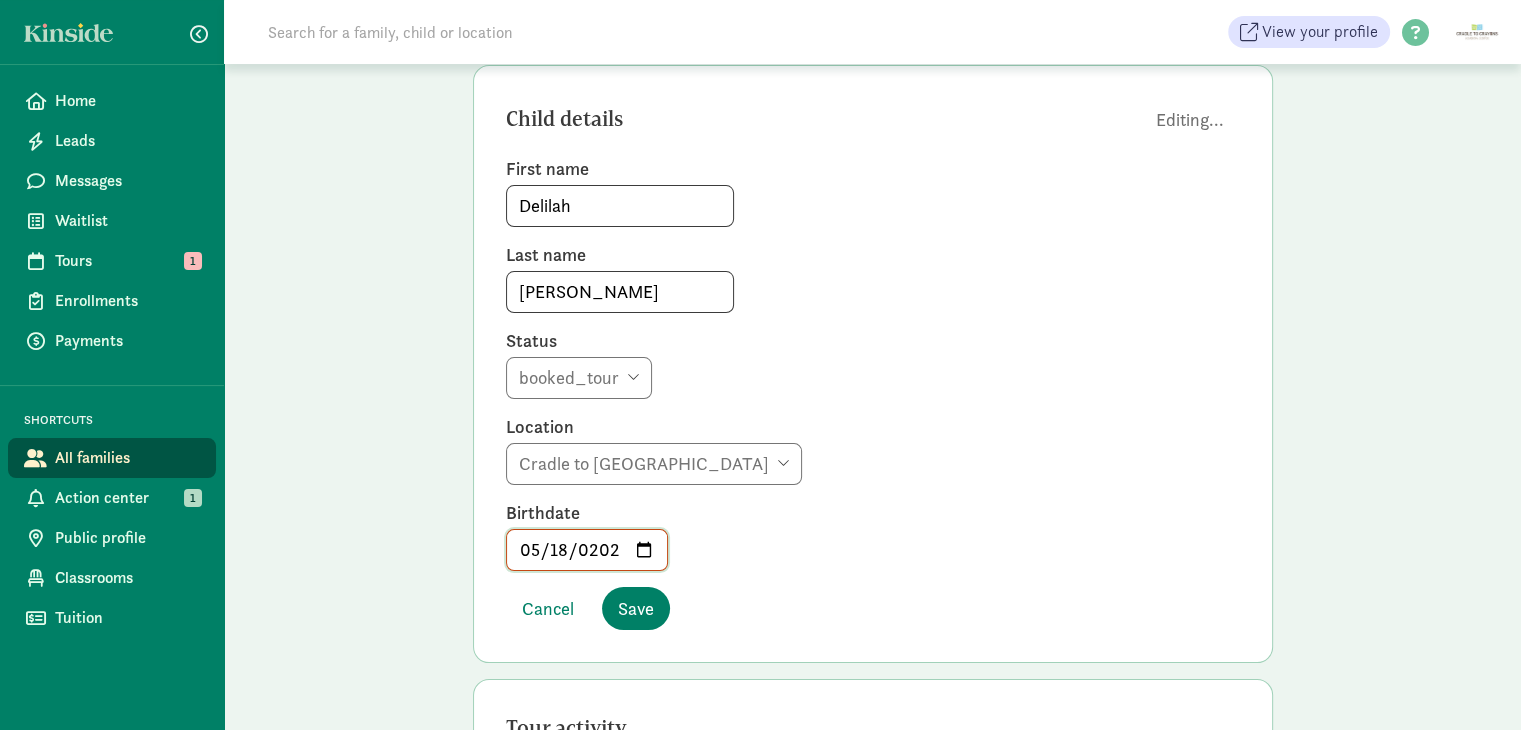 type on "2025-05-18" 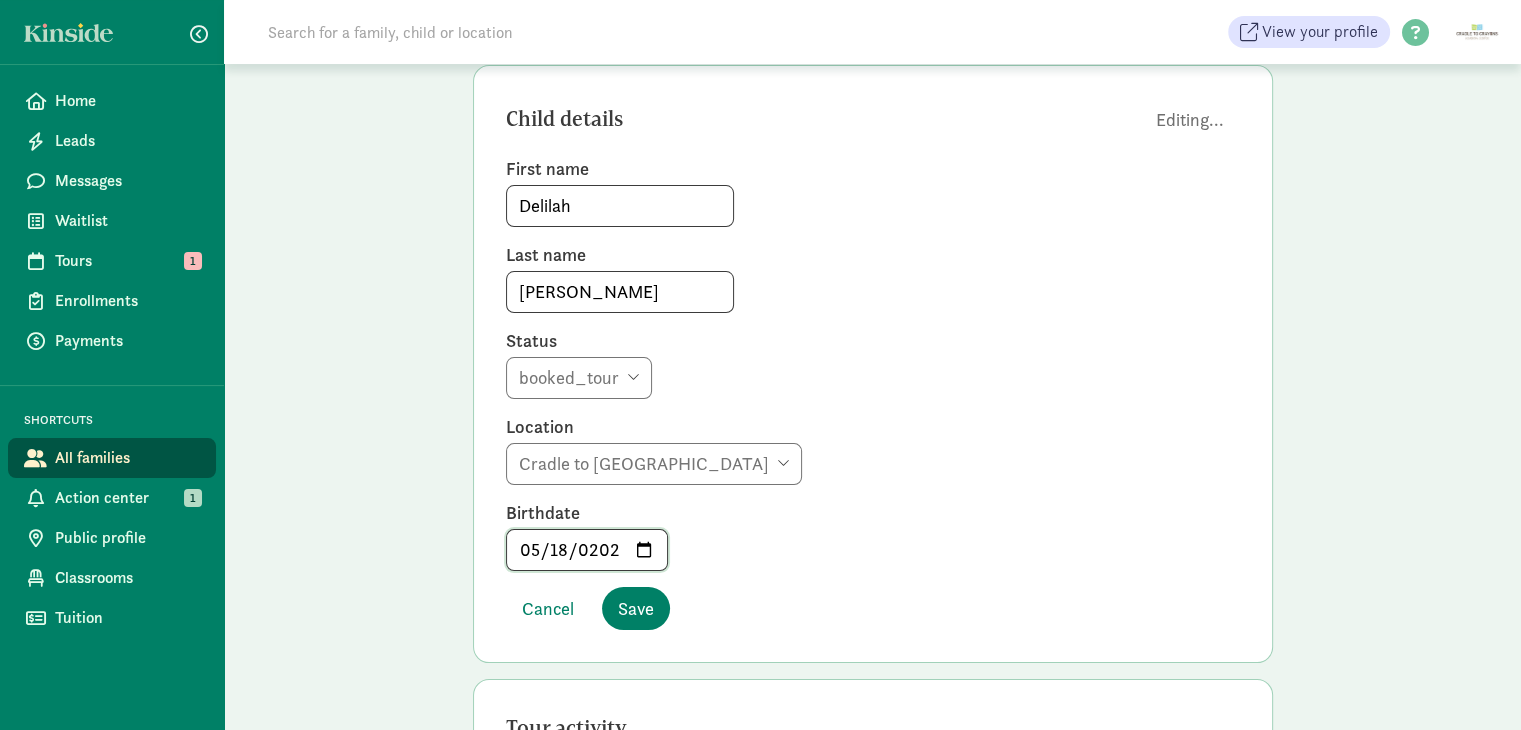 click on "2025-05-18" 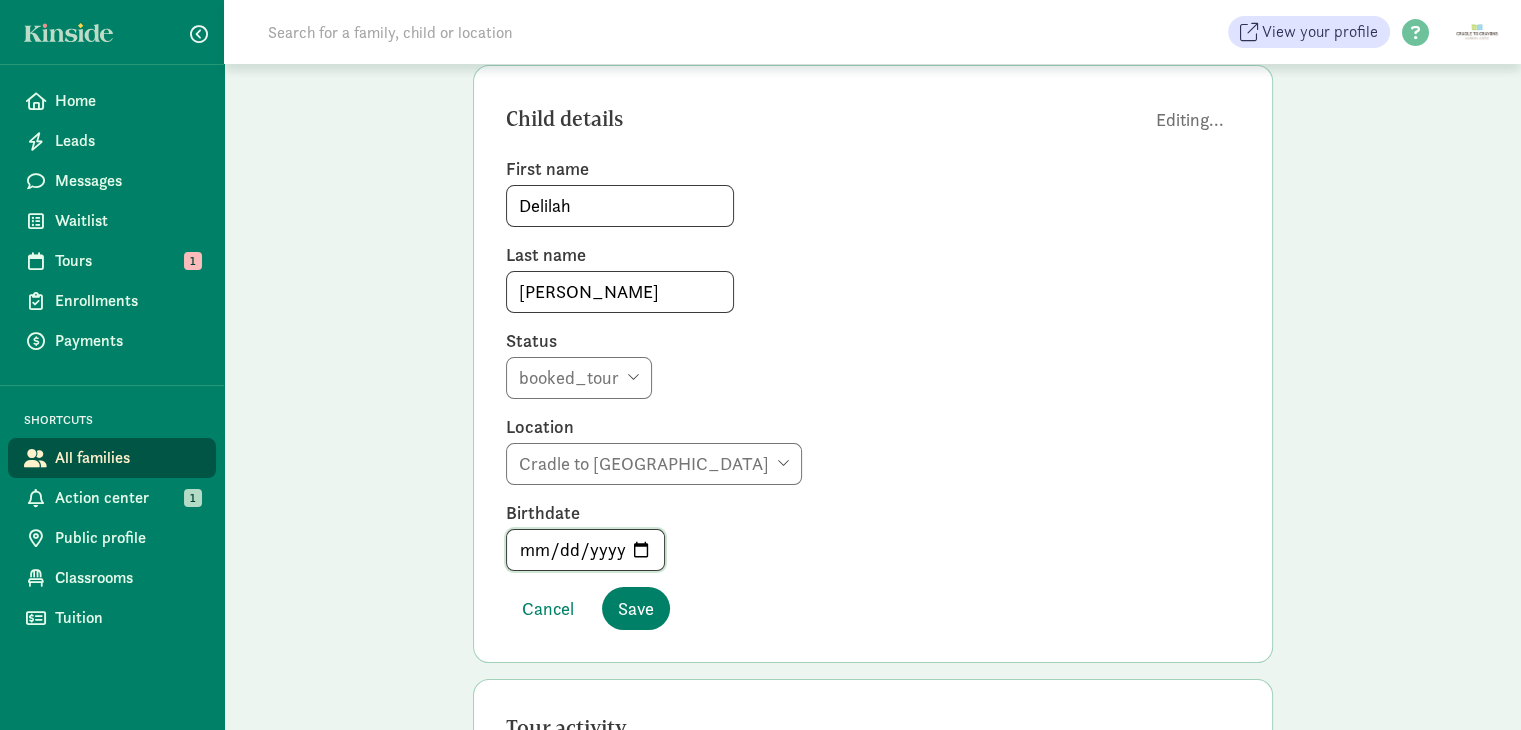 type on "2025-06-18" 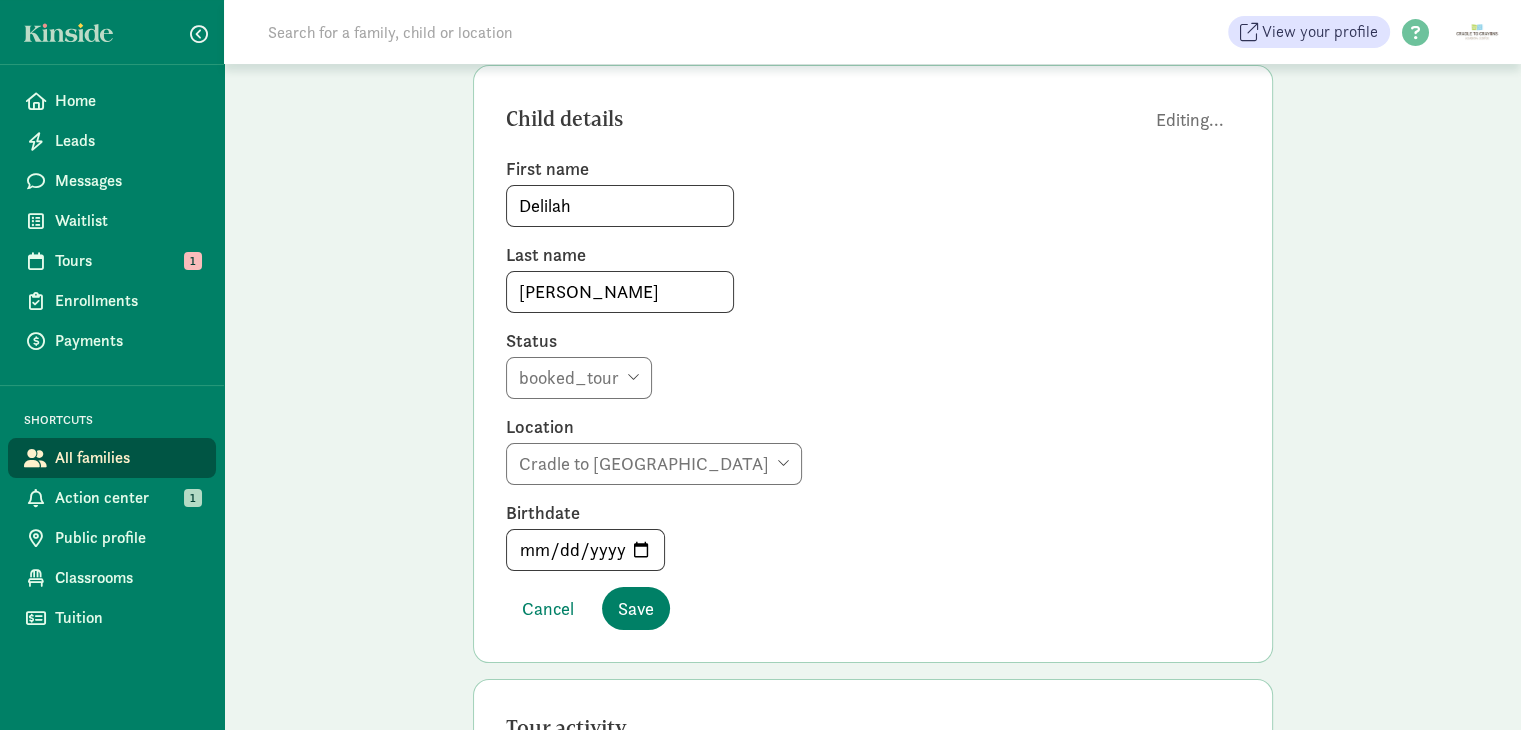 click on "First name        Delilah       Last name        Aleson       Status      booked_tour       Location      Cradle to Crayons Learning Center       Birthdate        2025-06-18" at bounding box center [873, 364] 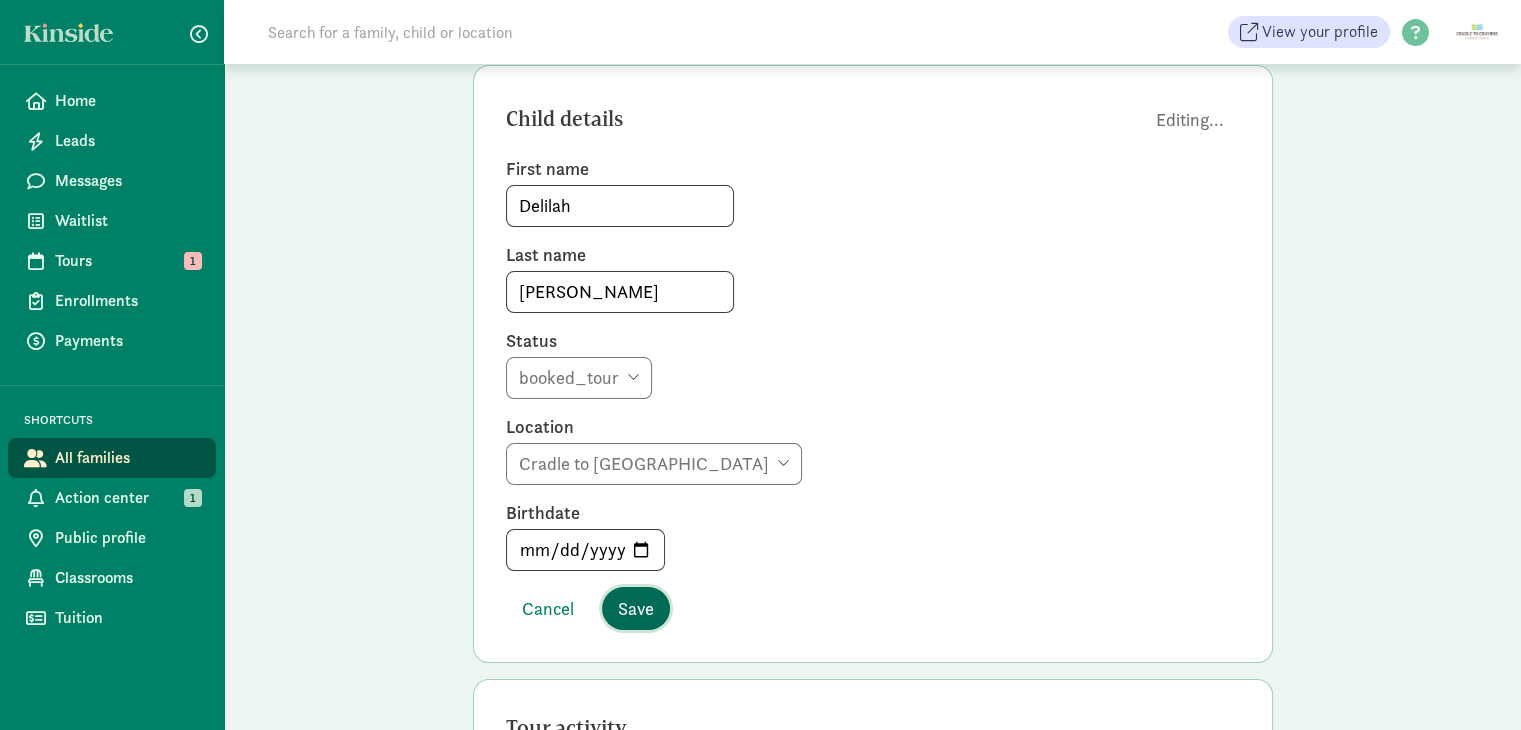 click on "Save" at bounding box center (636, 608) 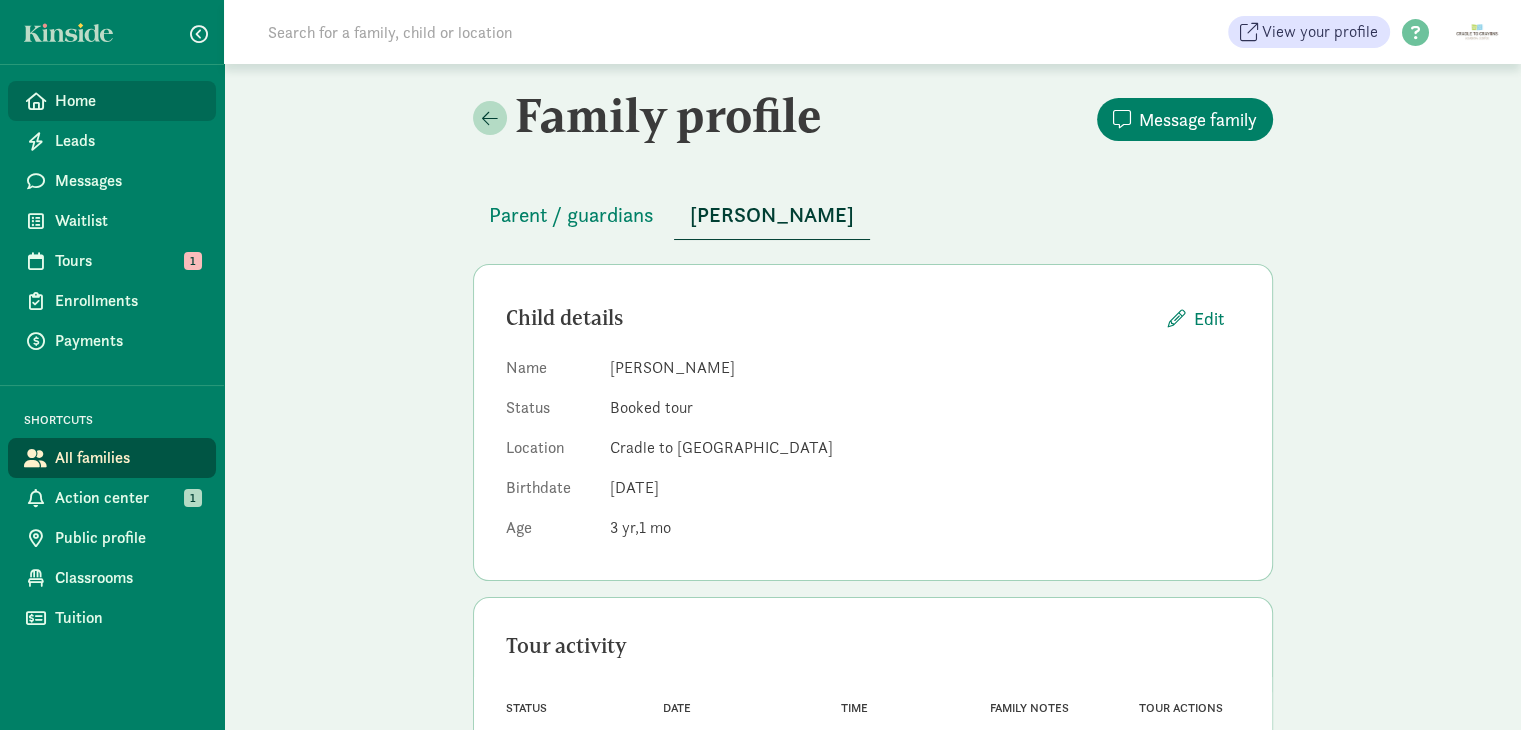 scroll, scrollTop: 0, scrollLeft: 0, axis: both 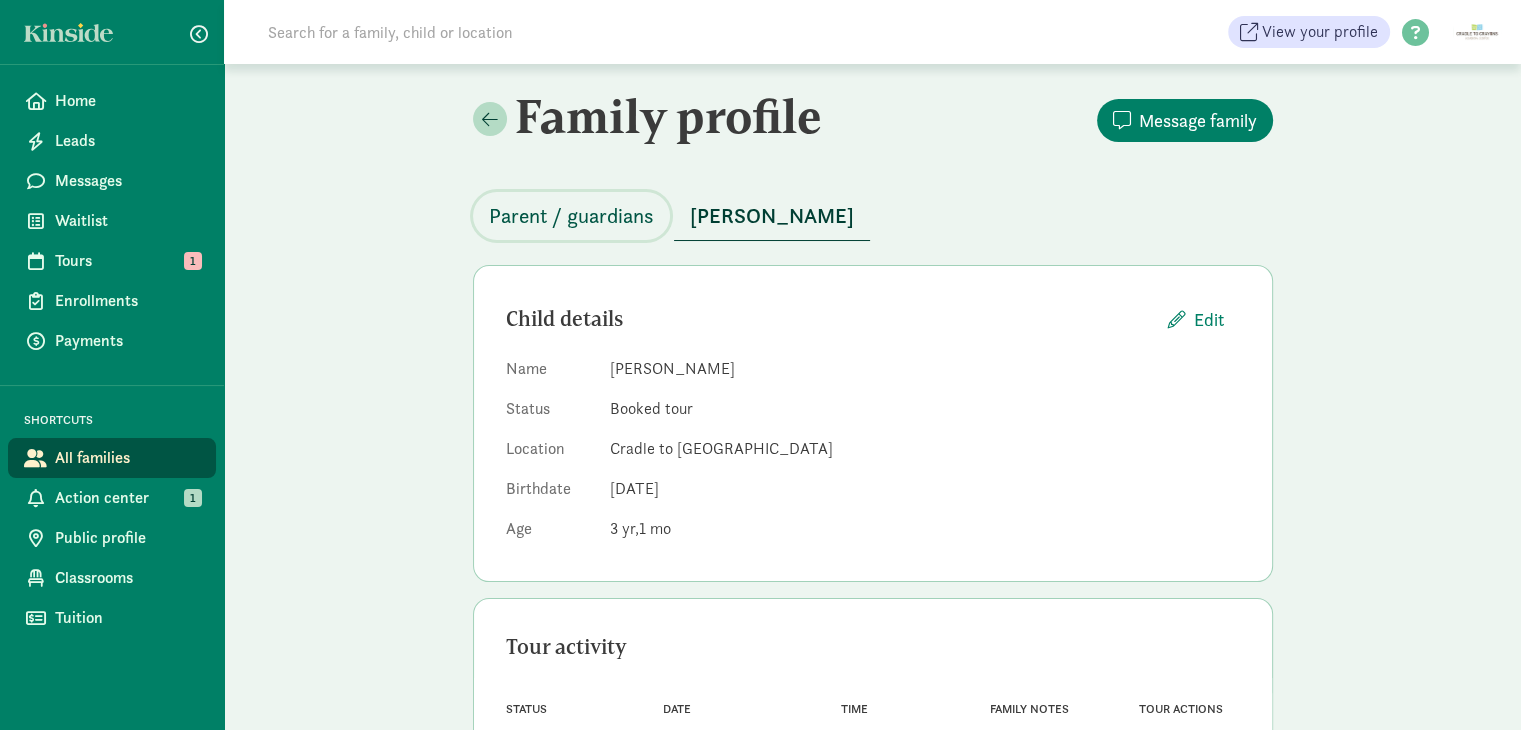 click on "Parent / guardians" at bounding box center [571, 216] 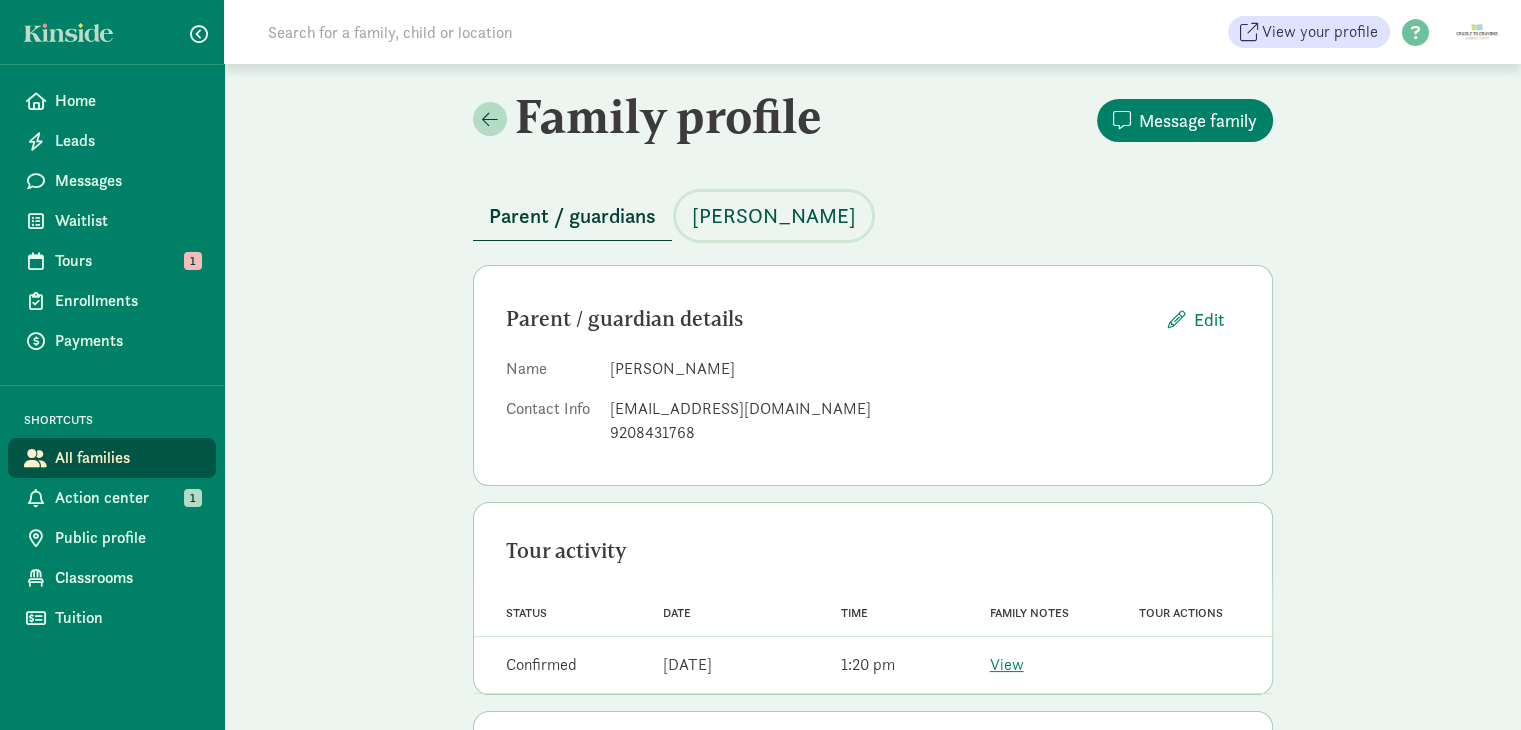click on "[PERSON_NAME]" at bounding box center (774, 216) 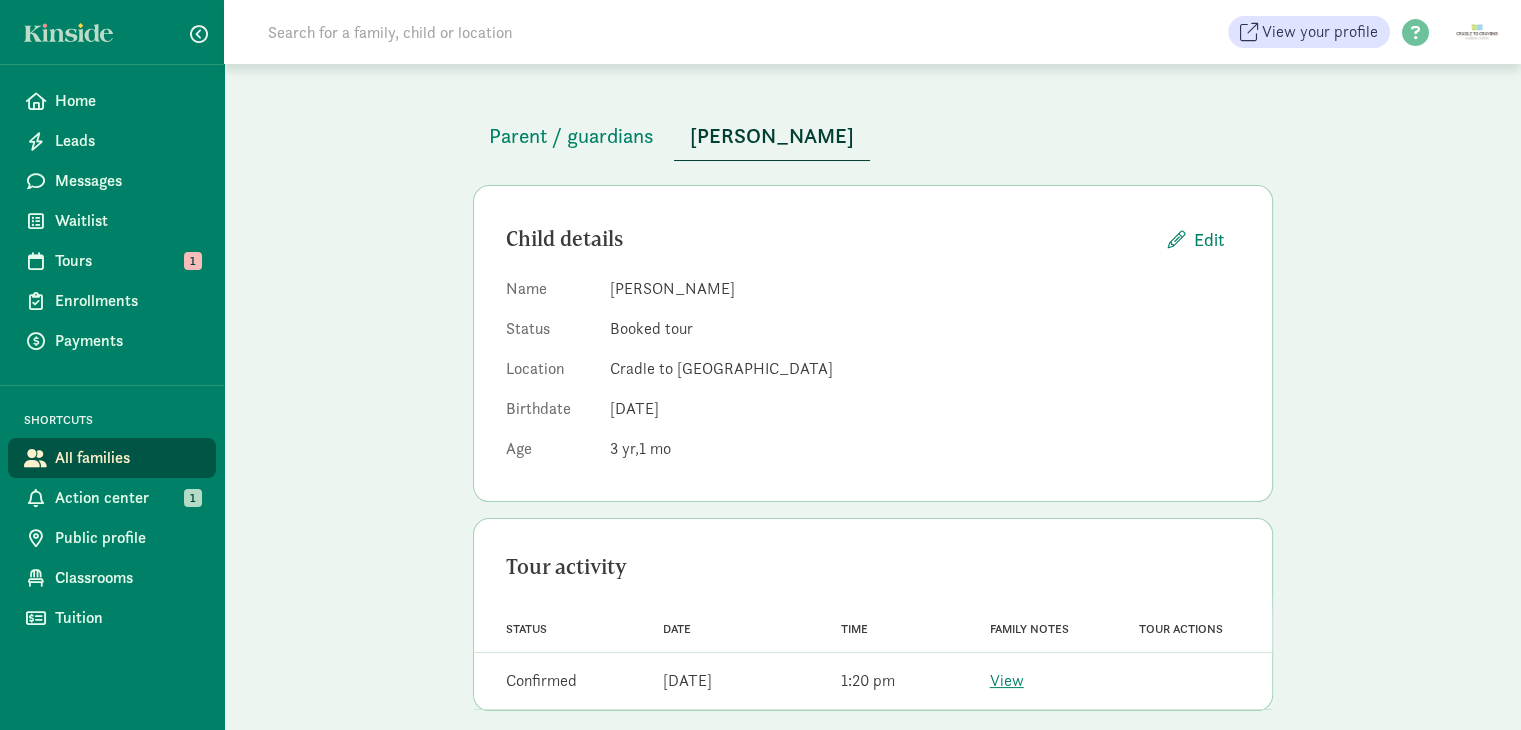 scroll, scrollTop: 0, scrollLeft: 0, axis: both 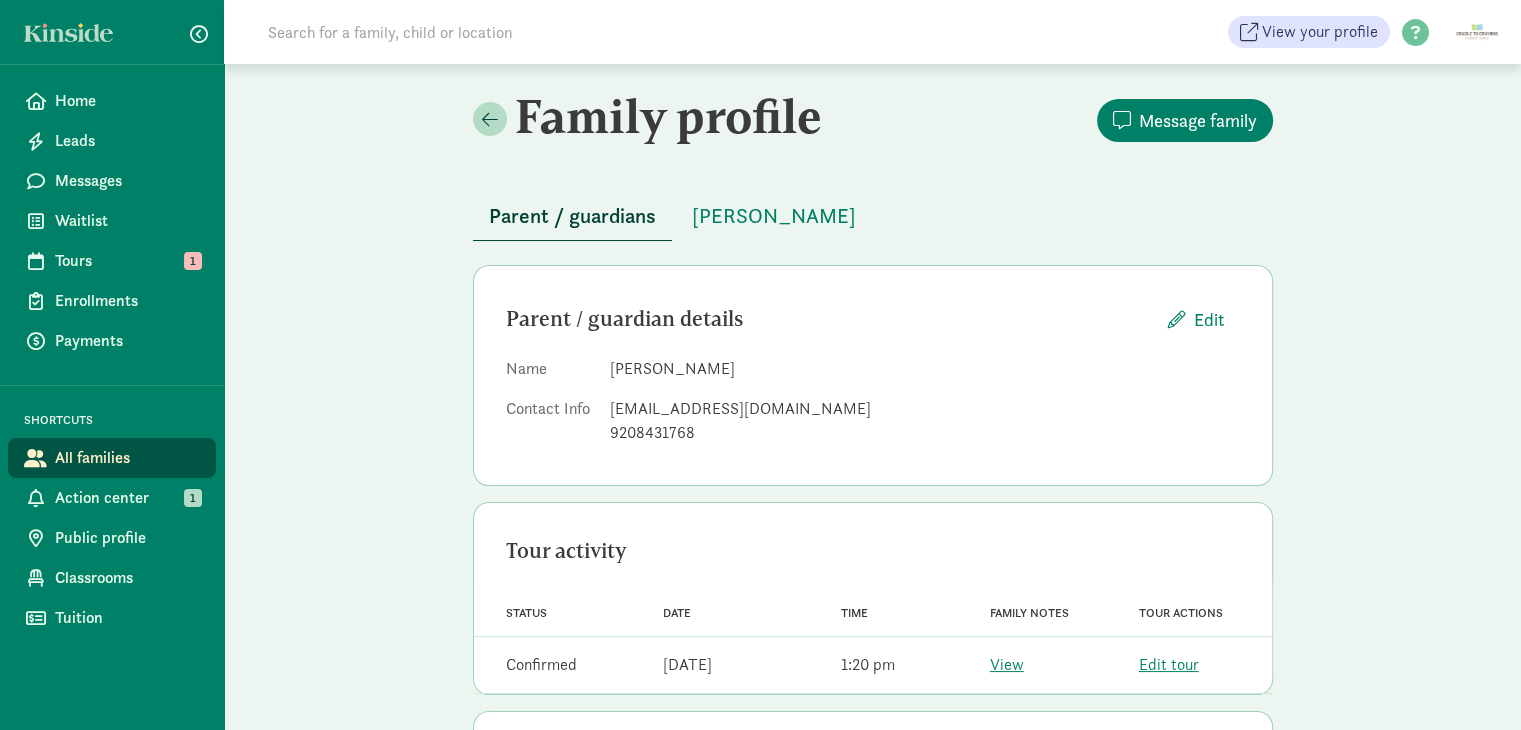 click on "[EMAIL_ADDRESS][DOMAIN_NAME]" at bounding box center [925, 409] 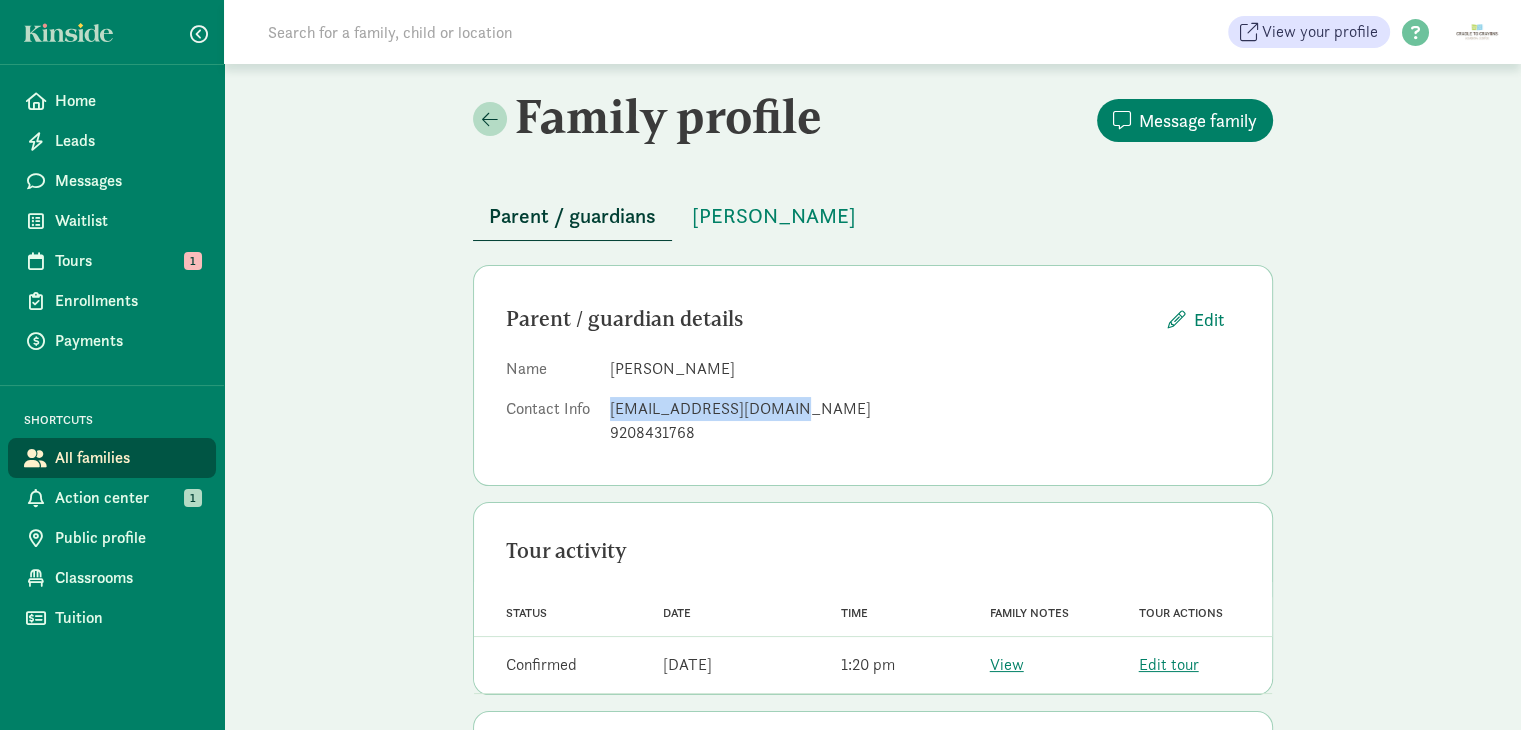drag, startPoint x: 779, startPoint y: 413, endPoint x: 612, endPoint y: 408, distance: 167.07483 